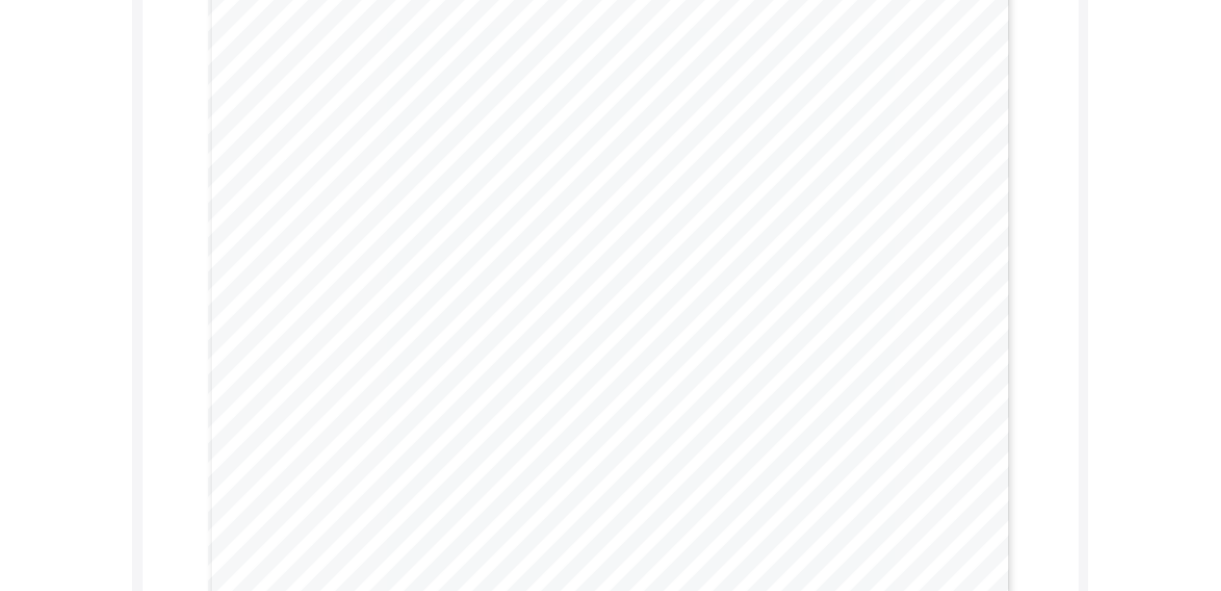 scroll, scrollTop: 254, scrollLeft: 0, axis: vertical 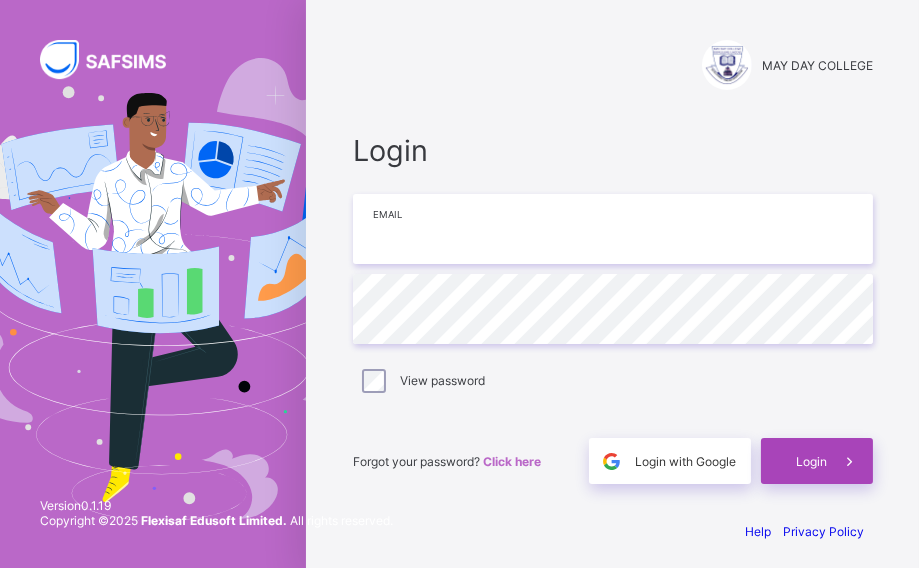 type on "**********" 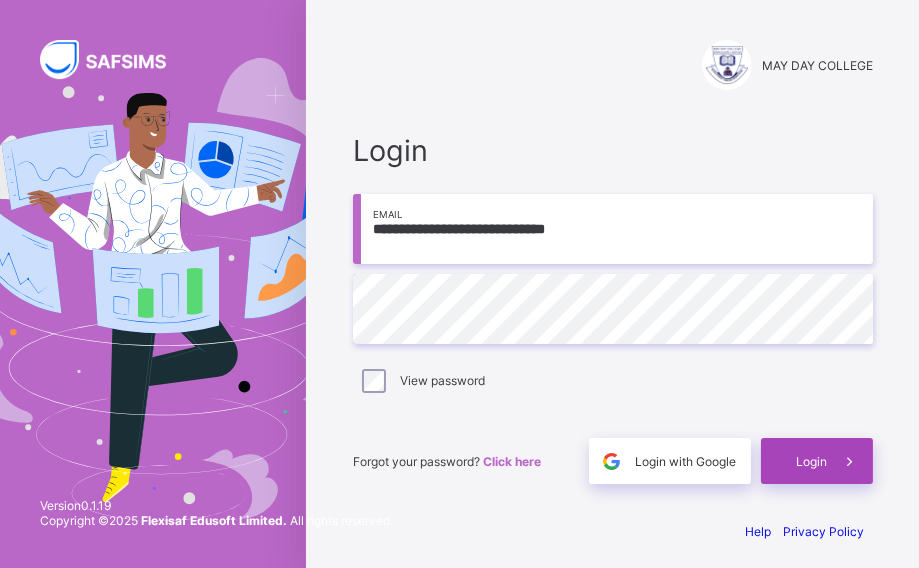 click on "Login" at bounding box center (817, 461) 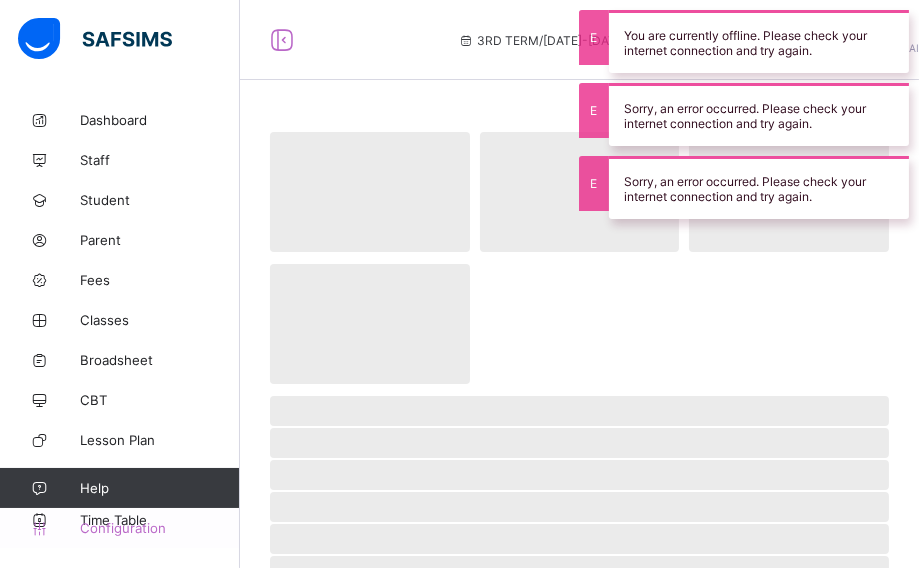 click on "Configuration" at bounding box center [159, 528] 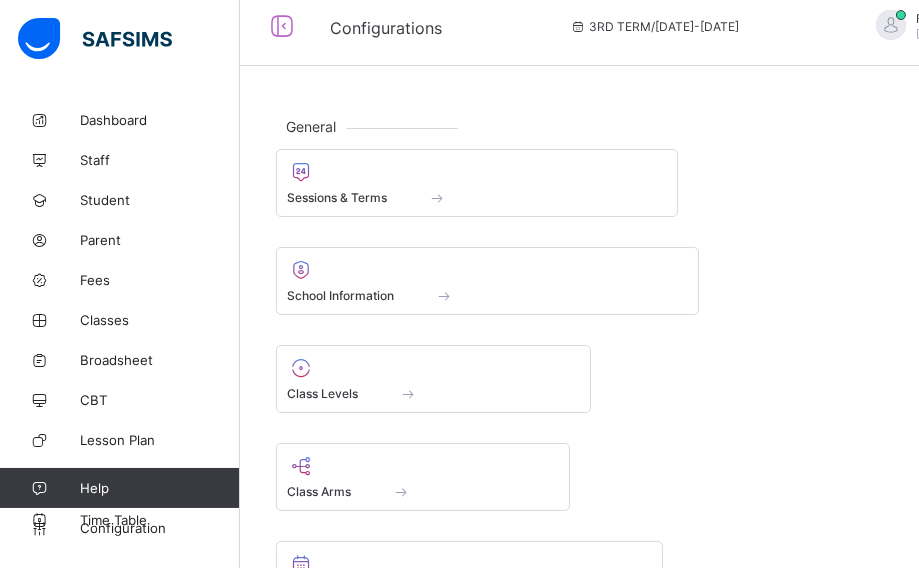 scroll, scrollTop: 0, scrollLeft: 0, axis: both 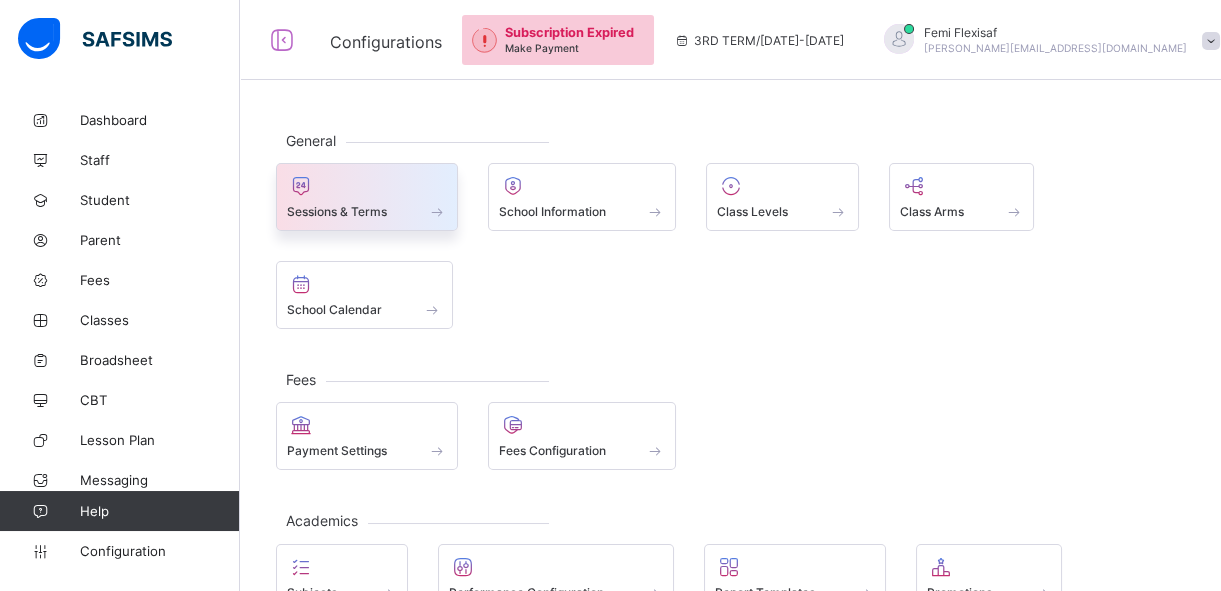 click on "Sessions & Terms" at bounding box center [367, 211] 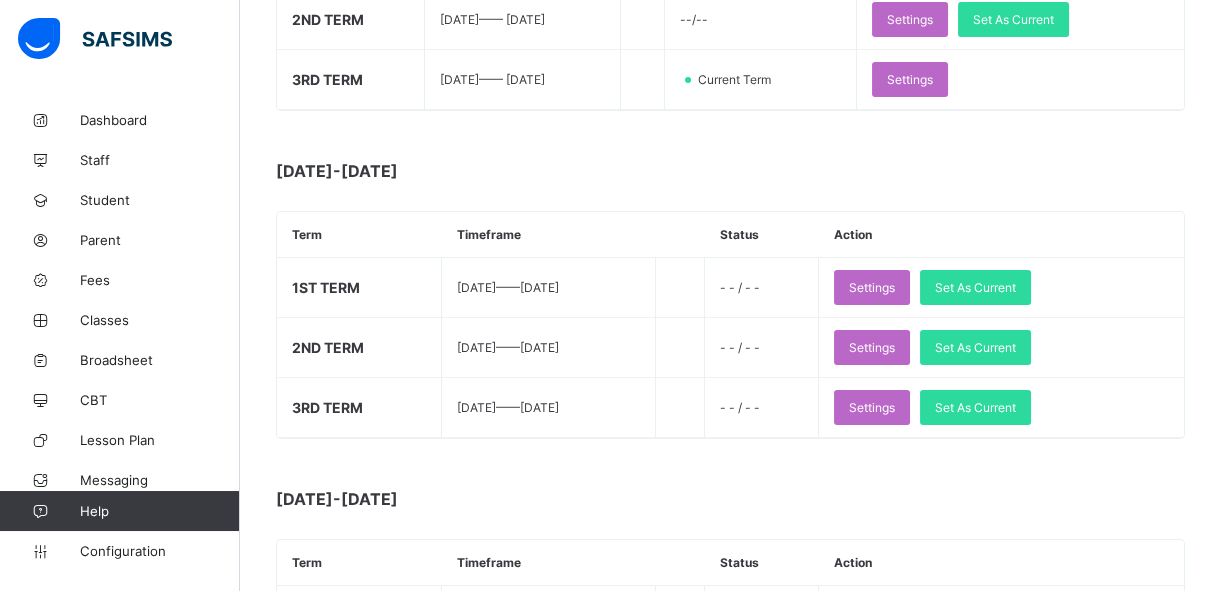 scroll, scrollTop: 495, scrollLeft: 0, axis: vertical 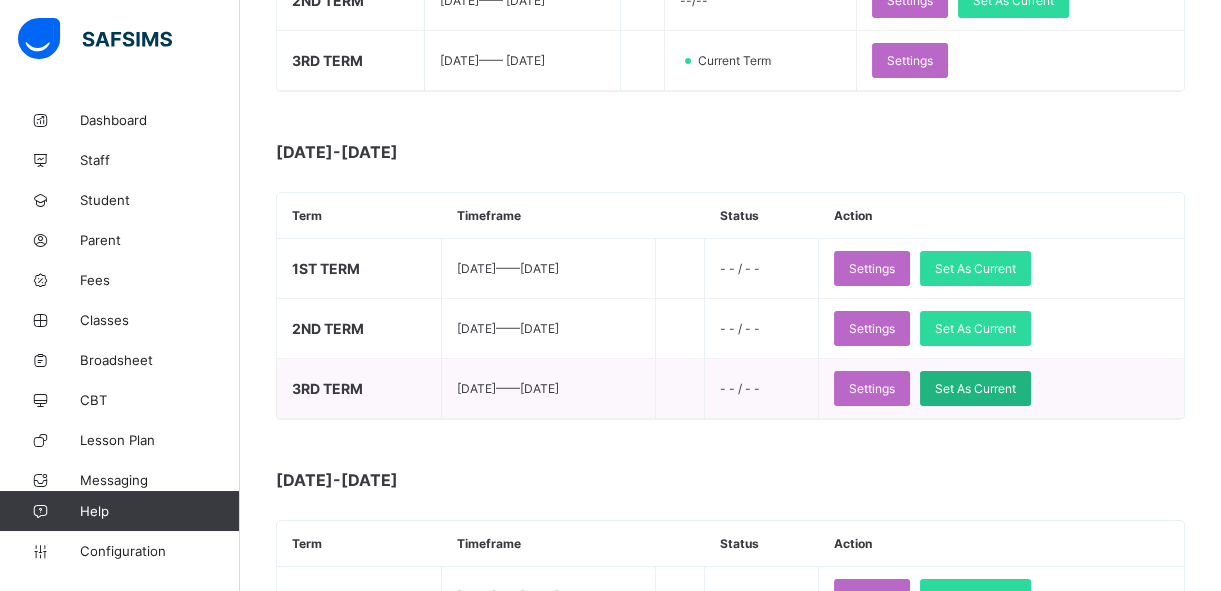 click on "Set As Current" at bounding box center [975, 388] 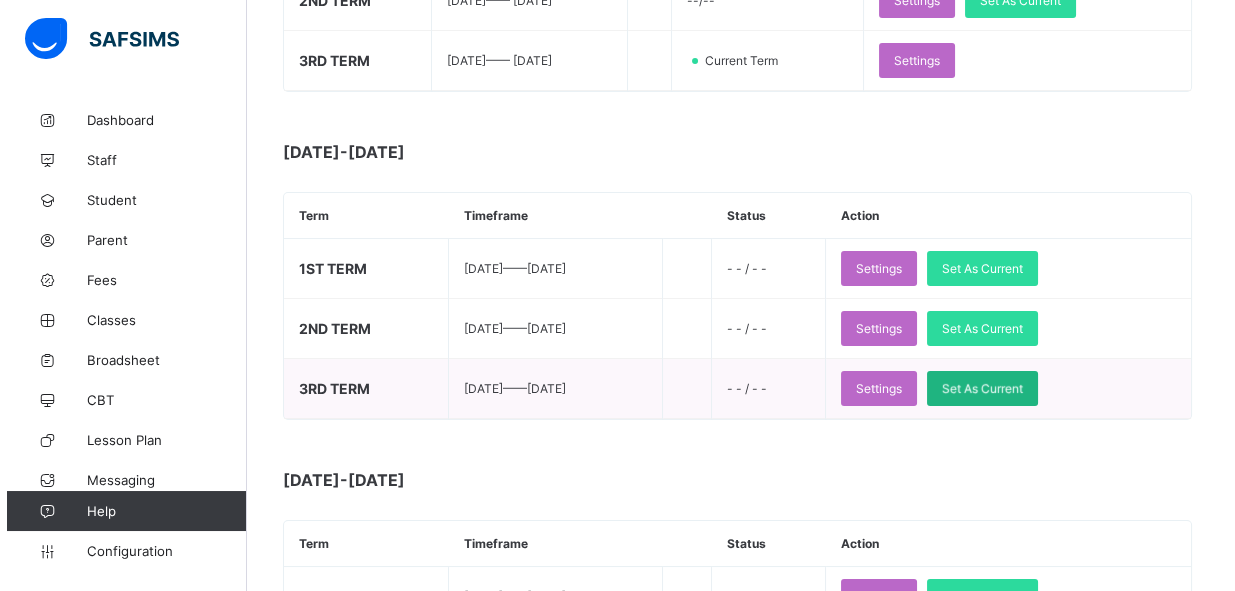 scroll, scrollTop: 0, scrollLeft: 0, axis: both 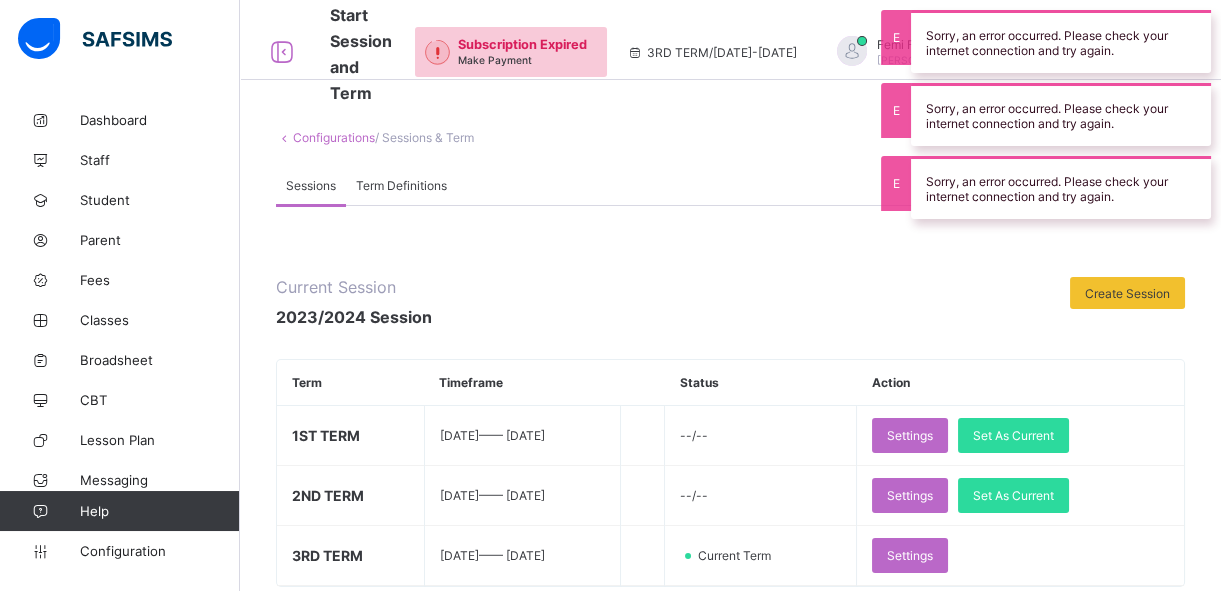 click on "Configurations  / Sessions & Term Sessions Term Definitions Sessions Term Definitions   Current Session     2023/2024 Session   Create Session Term Timeframe Status Action   1ST TERM     2023-09-21  ——   2023-11-28   --/-- Settings Set As Current   2ND TERM     2024-01-08  ——   2024-04-08   --/-- Settings Set As Current   3RD TERM     2024-04-22  ——   2024-07-19   Current Term Settings   2024-2025   Term Timeframe Status Action   1ST TERM     2024-09-16  ——  2024-12-16    - - / - -  Settings Set As Current   2ND TERM     2025-01-06  ——  2025-04-04    - - / - -  Settings Set As Current   3RD TERM     2025-04-28  ——  2025-07-25    - - / - -  Settings Set As Current   2022-2023   Term Timeframe Status Action   1ST TERM     2022-09-11  ——  2022-12-15    - - / - -  Settings Set As Current   2ND TERM     2023-01-09  ——  2023-04-06    - - / - -  Settings Set As Current   3RD TERM     2023-04-24  ——  2023-07-21    - - / - -  Settings Set As Current   2021-2022   Term Timeframe" at bounding box center [730, 875] 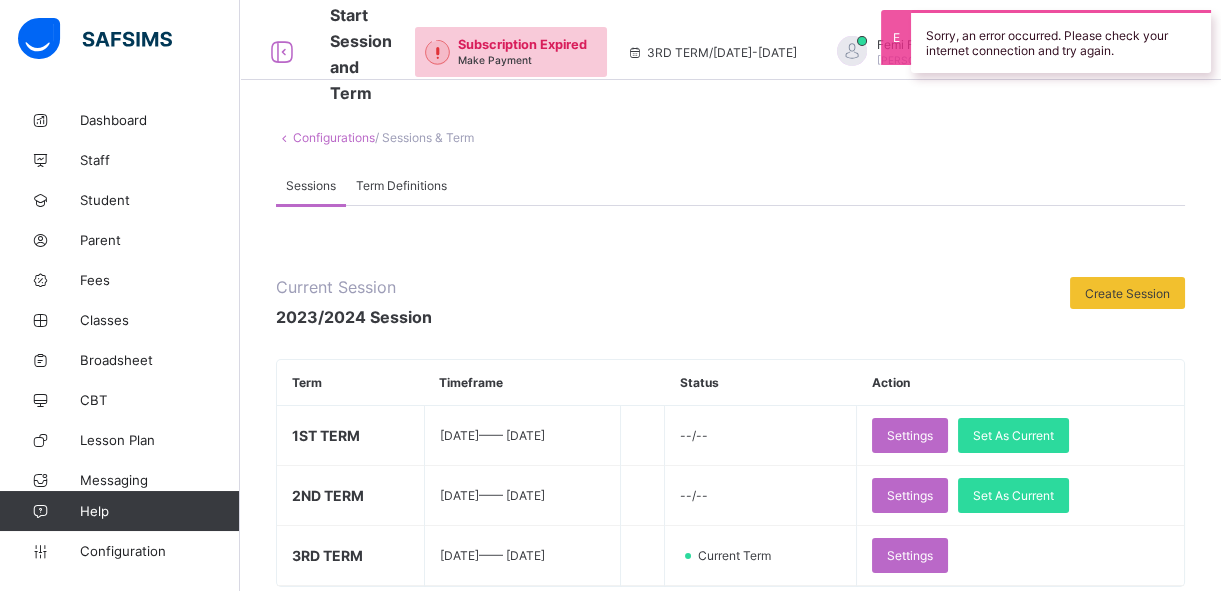 click on "Configurations  / Sessions & Term Sessions Term Definitions Sessions Term Definitions   Current Session     2023/2024 Session   Create Session Term Timeframe Status Action   1ST TERM     2023-09-21  ——   2023-11-28   --/-- Settings Set As Current   2ND TERM     2024-01-08  ——   2024-04-08   --/-- Settings Set As Current   3RD TERM     2024-04-22  ——   2024-07-19   Current Term Settings   2024-2025   Term Timeframe Status Action   1ST TERM     2024-09-16  ——  2024-12-16    - - / - -  Settings Set As Current   2ND TERM     2025-01-06  ——  2025-04-04    - - / - -  Settings Set As Current   3RD TERM     2025-04-28  ——  2025-07-25    - - / - -  Settings Set As Current   2022-2023   Term Timeframe Status Action   1ST TERM     2022-09-11  ——  2022-12-15    - - / - -  Settings Set As Current   2ND TERM     2023-01-09  ——  2023-04-06    - - / - -  Settings Set As Current   3RD TERM     2023-04-24  ——  2023-07-21    - - / - -  Settings Set As Current   2021-2022   Term Timeframe" at bounding box center [730, 875] 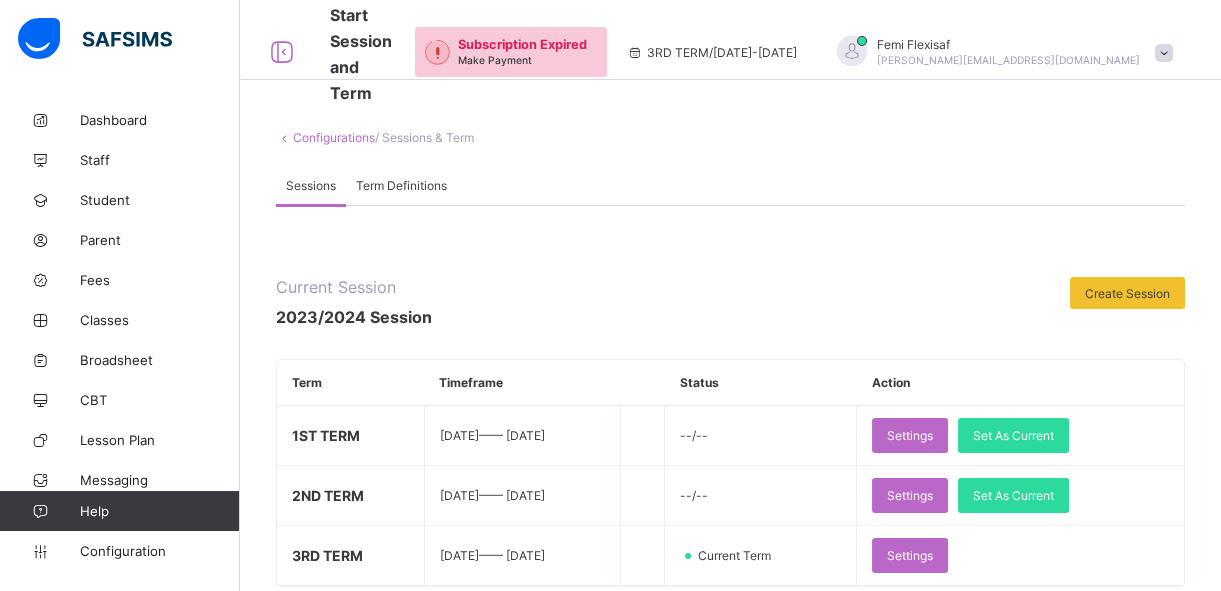 click at bounding box center [1164, 53] 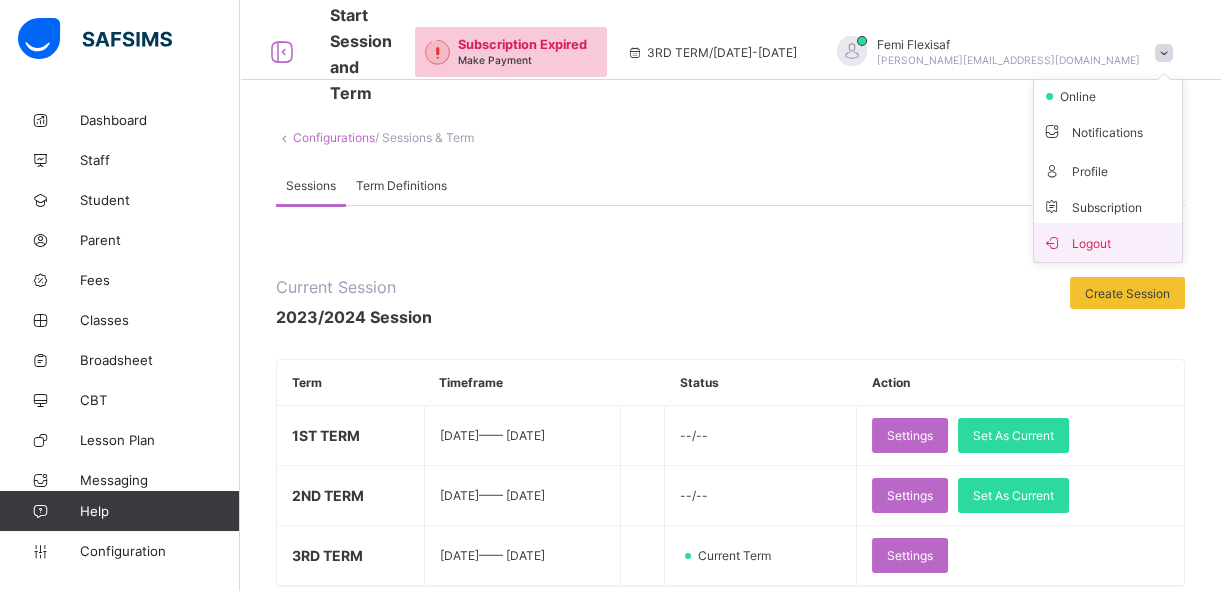 click on "Logout" at bounding box center [1108, 242] 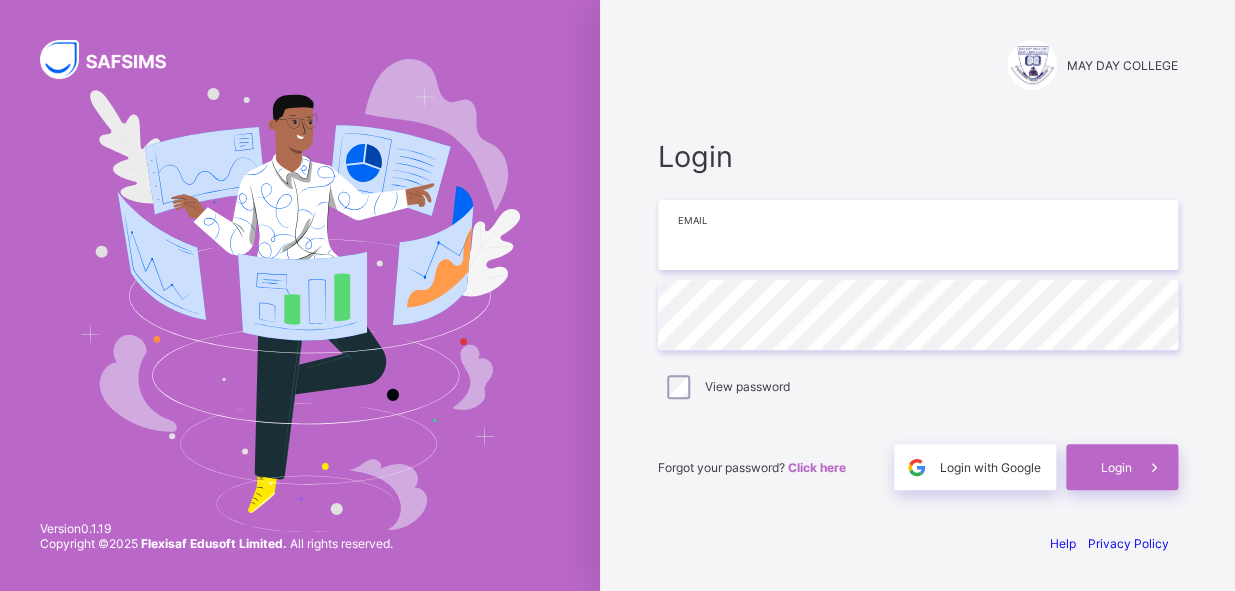 type on "**********" 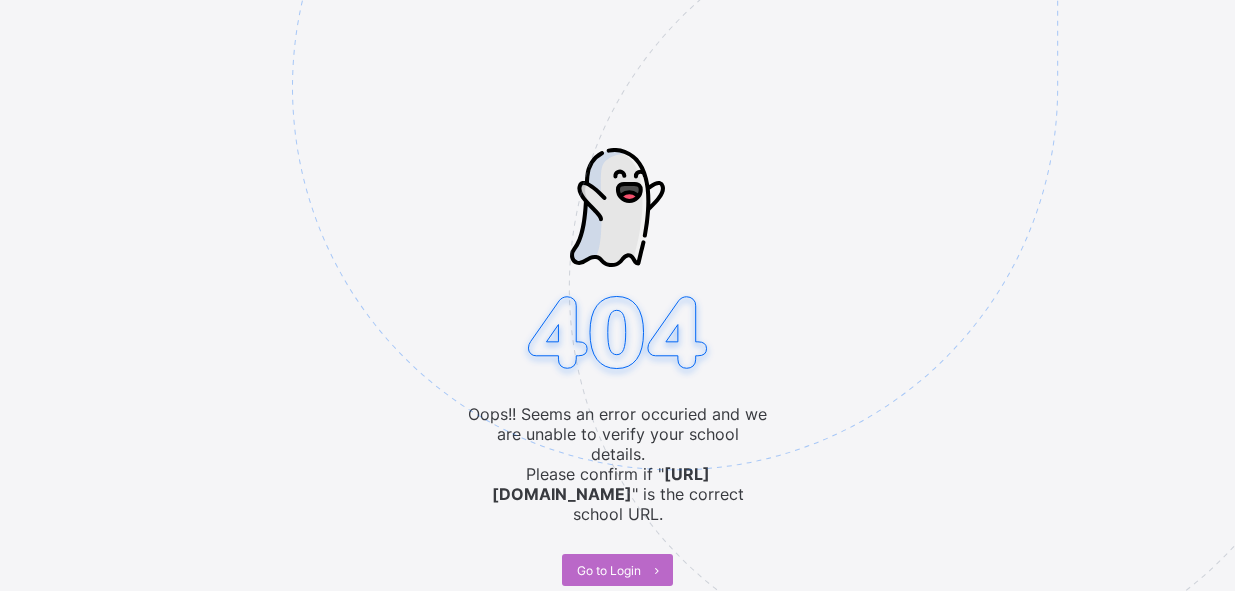 scroll, scrollTop: 0, scrollLeft: 0, axis: both 